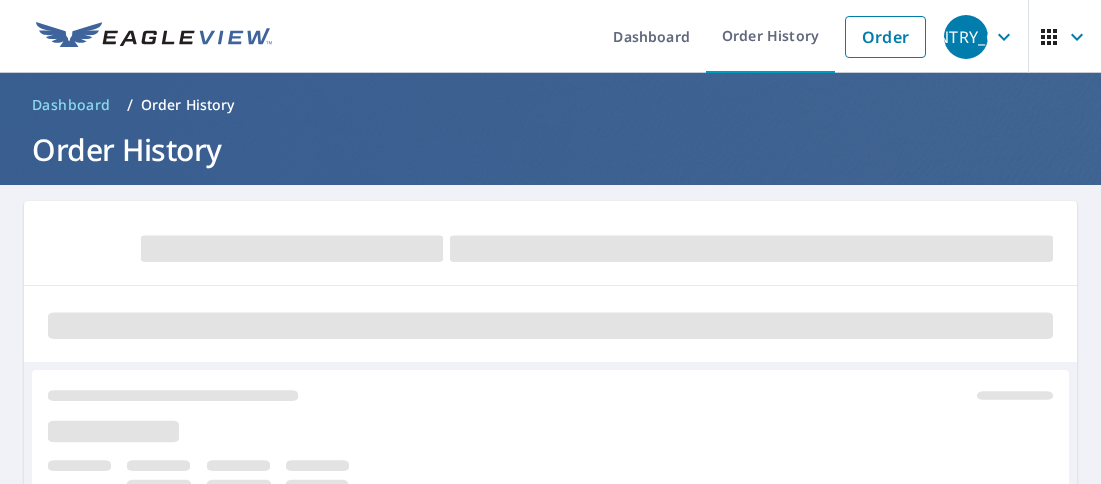 scroll, scrollTop: 0, scrollLeft: 0, axis: both 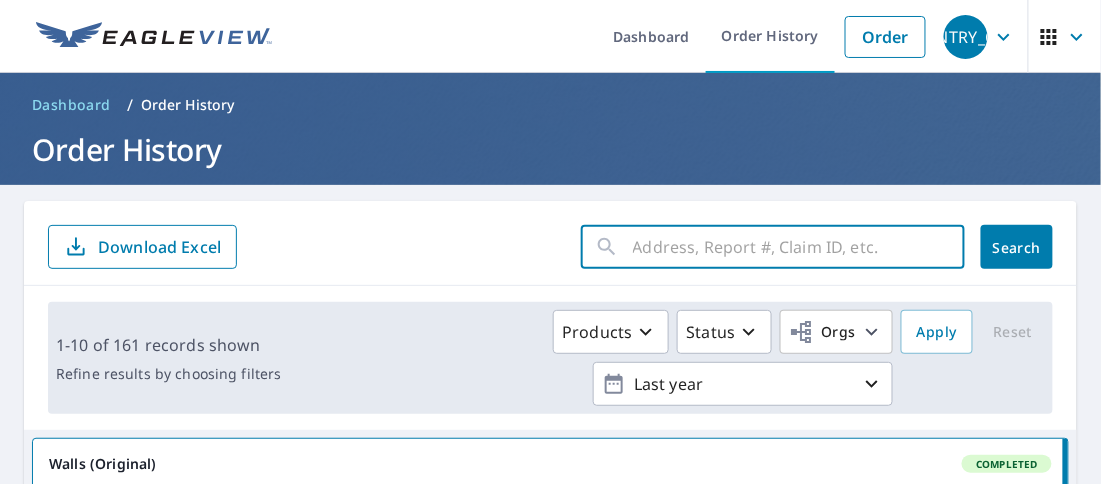 click at bounding box center [799, 247] 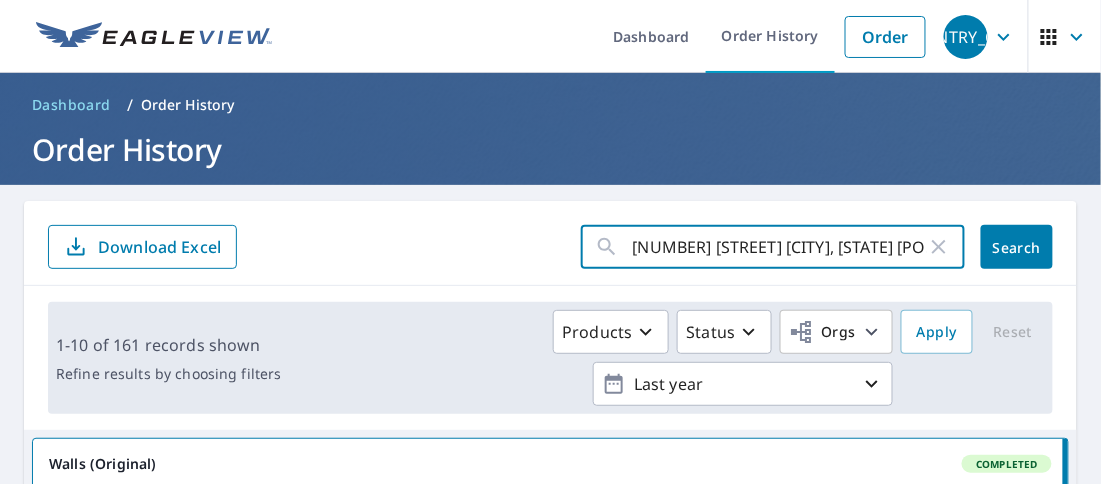 click on "Search" at bounding box center (1017, 247) 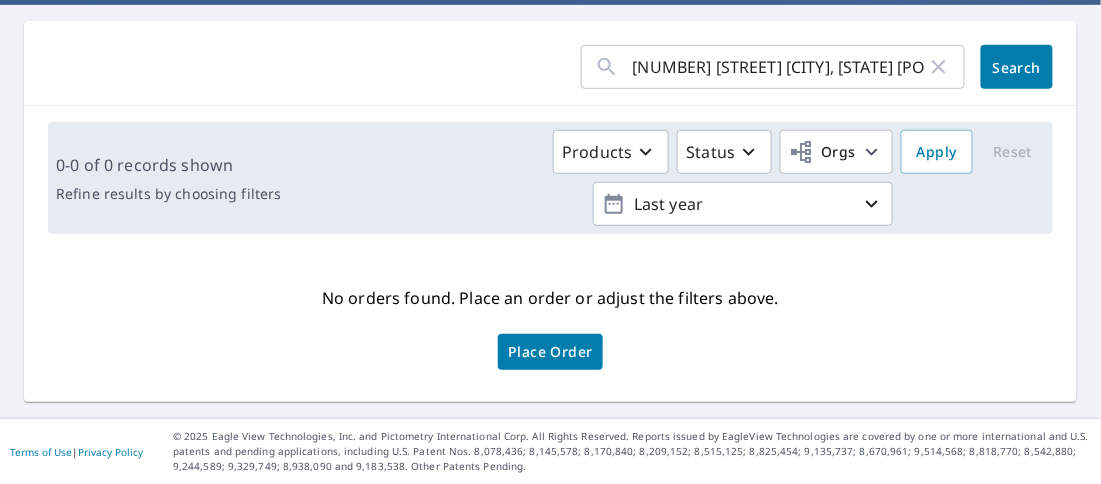 scroll, scrollTop: 253, scrollLeft: 0, axis: vertical 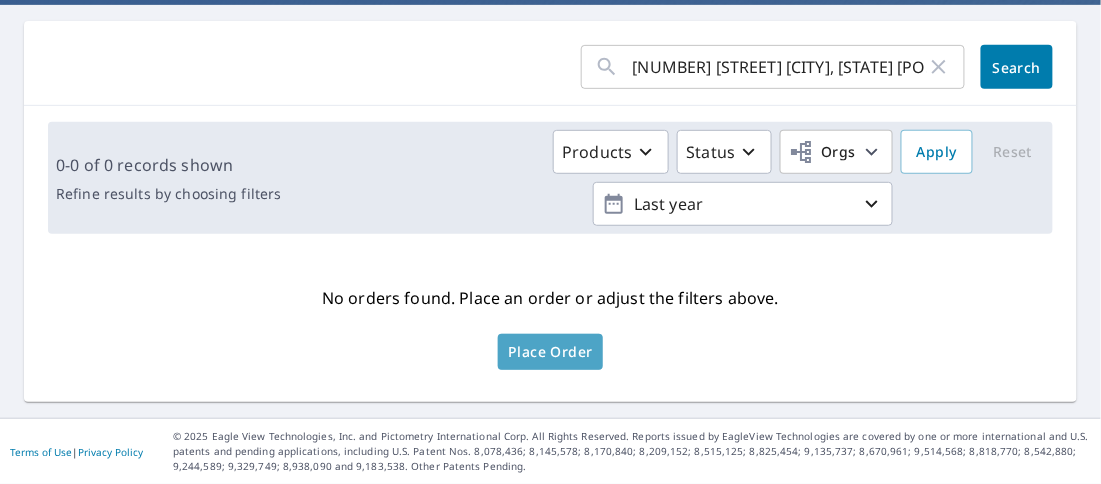 click on "Place Order" at bounding box center (550, 352) 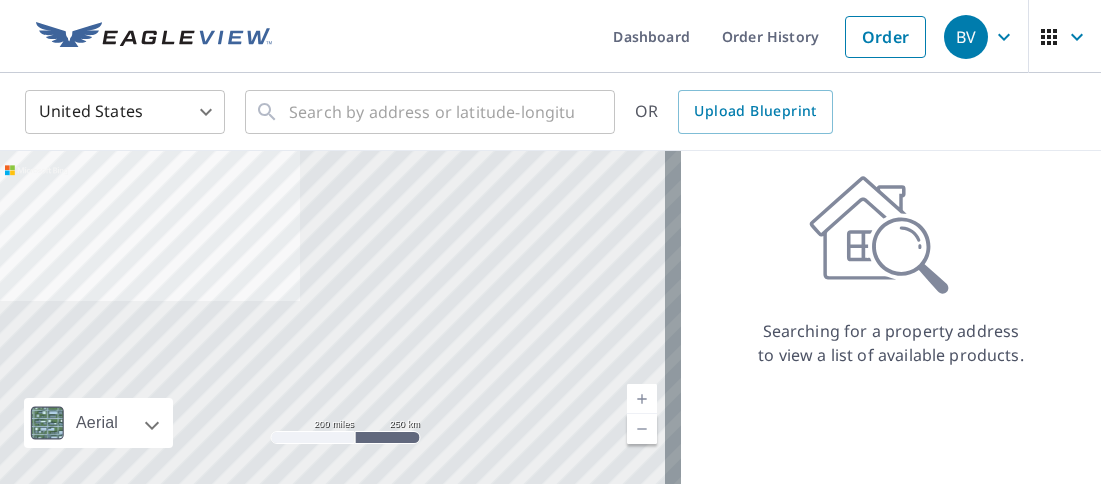 scroll, scrollTop: 0, scrollLeft: 0, axis: both 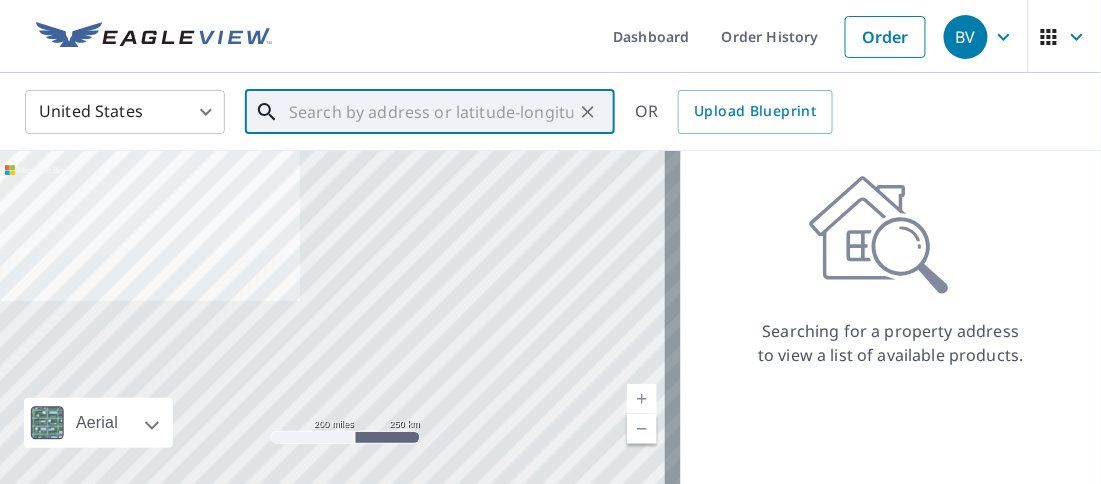 paste on "[NUMBER] [STREET] [CITY], [STATE] [POSTAL_CODE]" 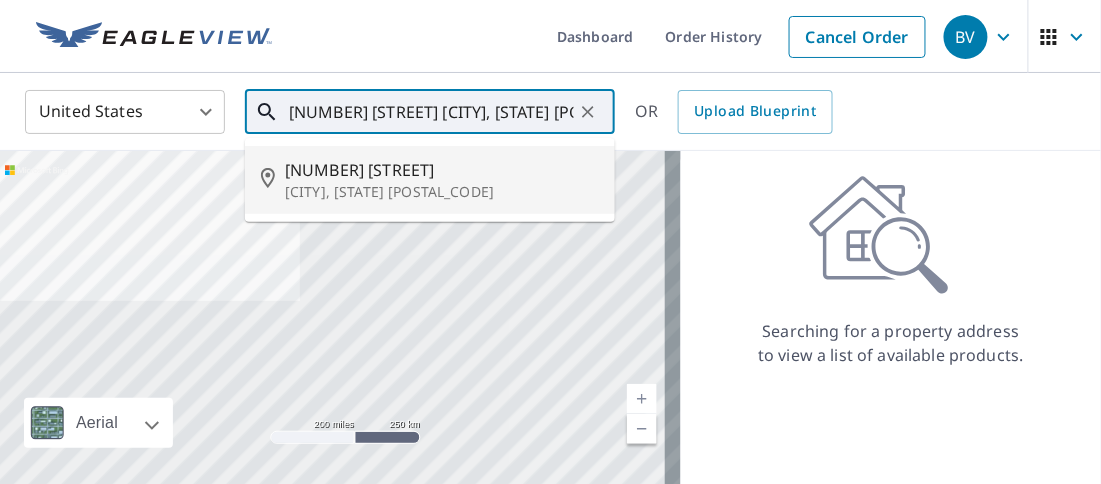 click on "[CITY], [STATE] [POSTAL_CODE]" at bounding box center [442, 192] 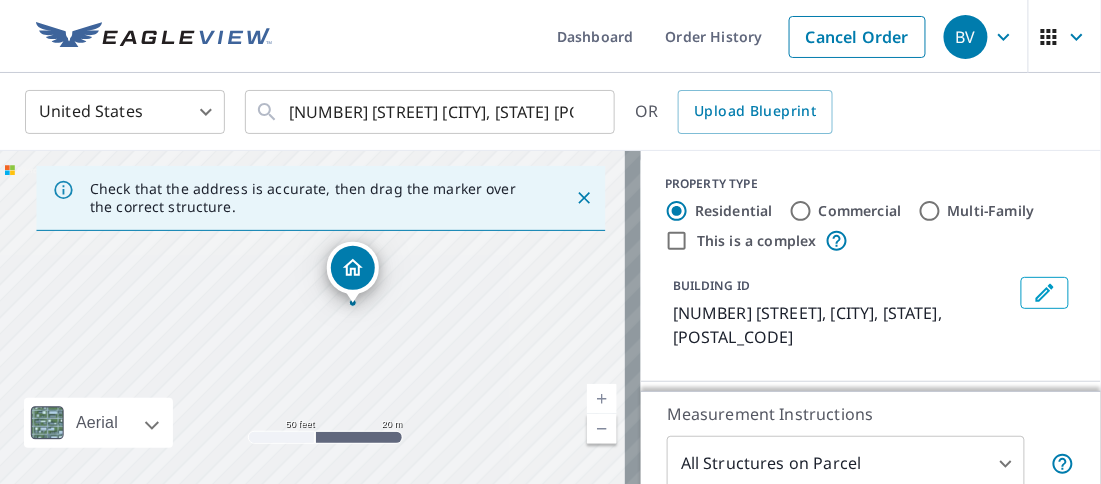 drag, startPoint x: 237, startPoint y: 390, endPoint x: 294, endPoint y: 321, distance: 89.498604 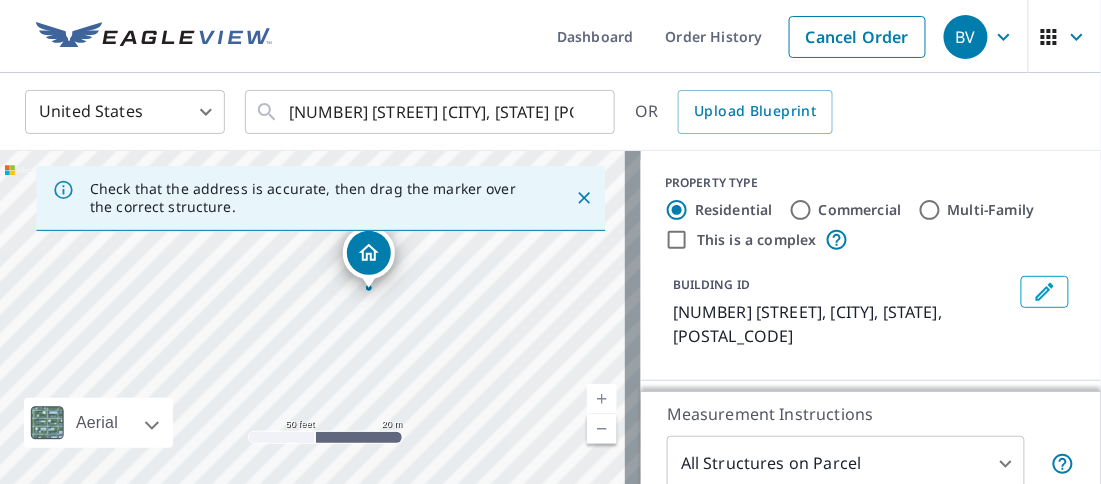 scroll, scrollTop: 0, scrollLeft: 0, axis: both 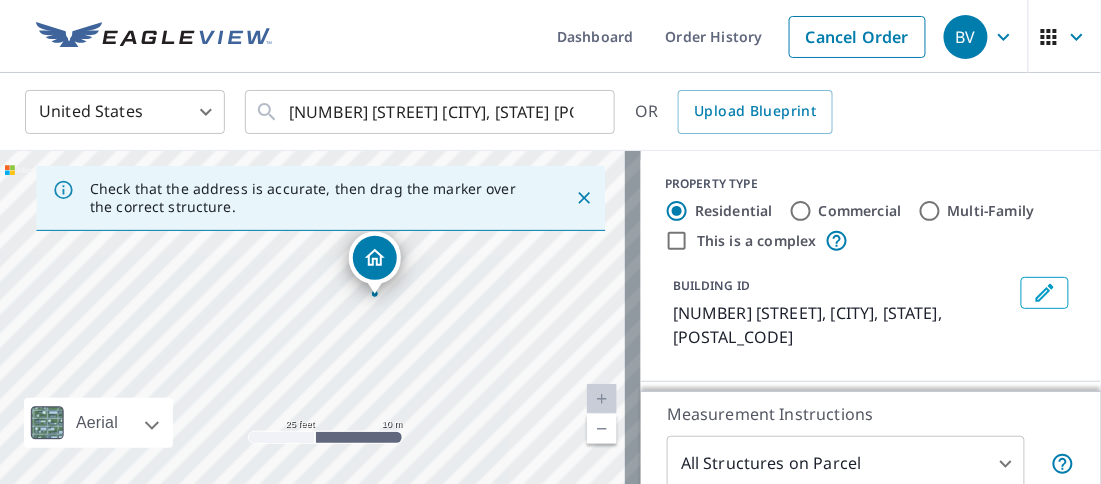 drag, startPoint x: 346, startPoint y: 272, endPoint x: 442, endPoint y: 297, distance: 99.20181 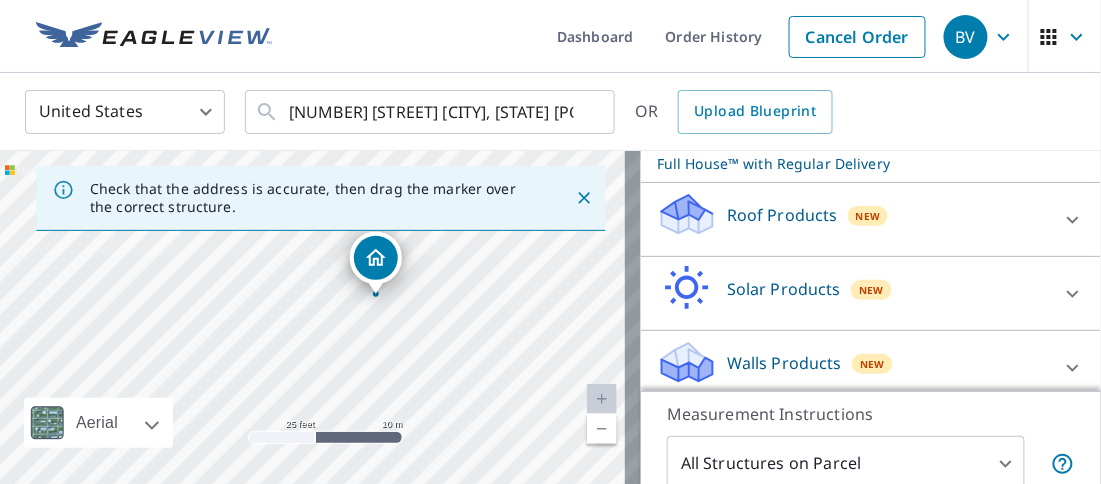 scroll, scrollTop: 311, scrollLeft: 0, axis: vertical 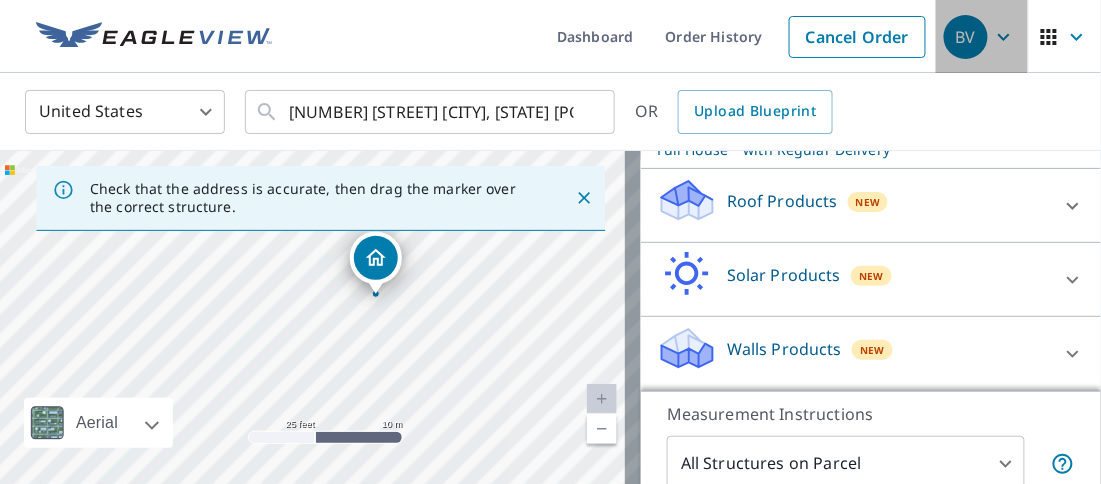 click 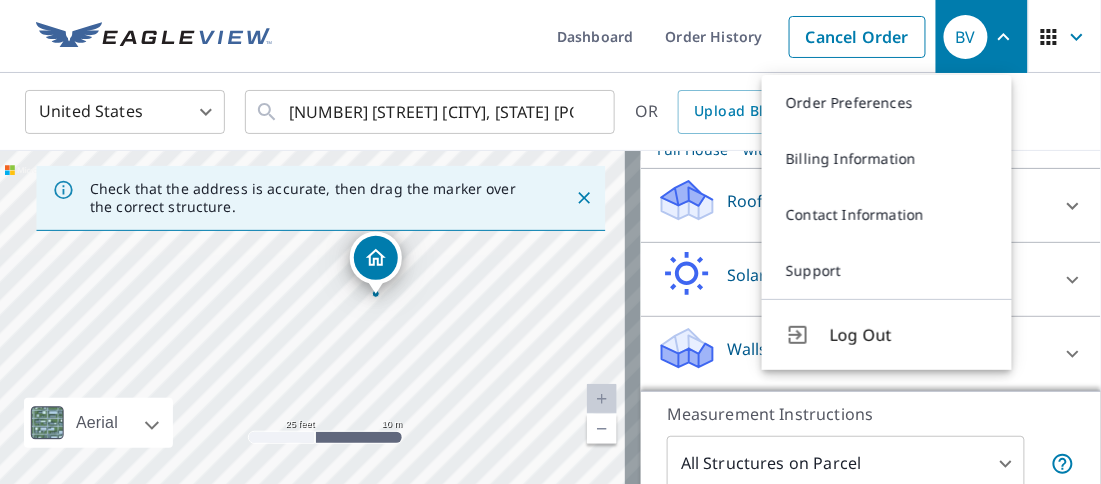 click at bounding box center [1065, 37] 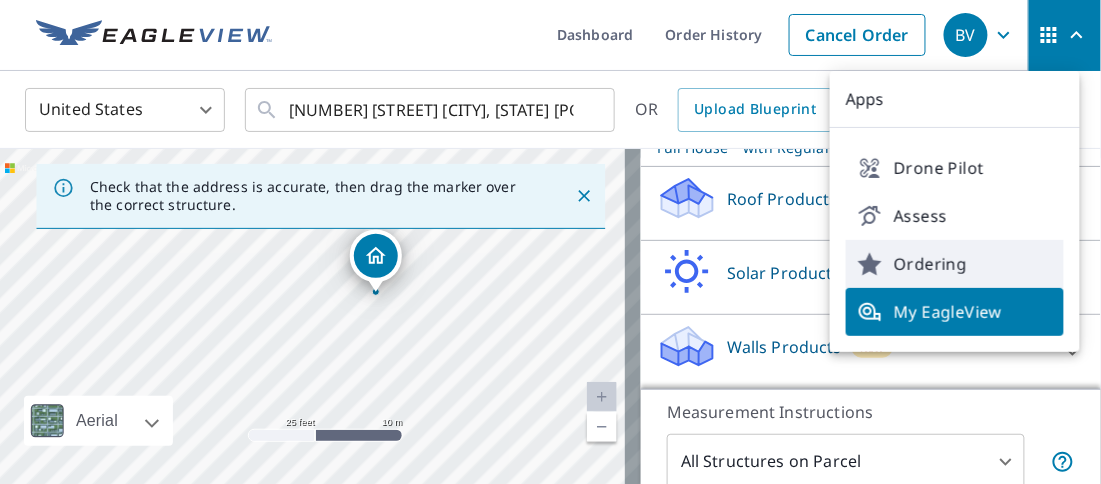 scroll, scrollTop: 0, scrollLeft: 0, axis: both 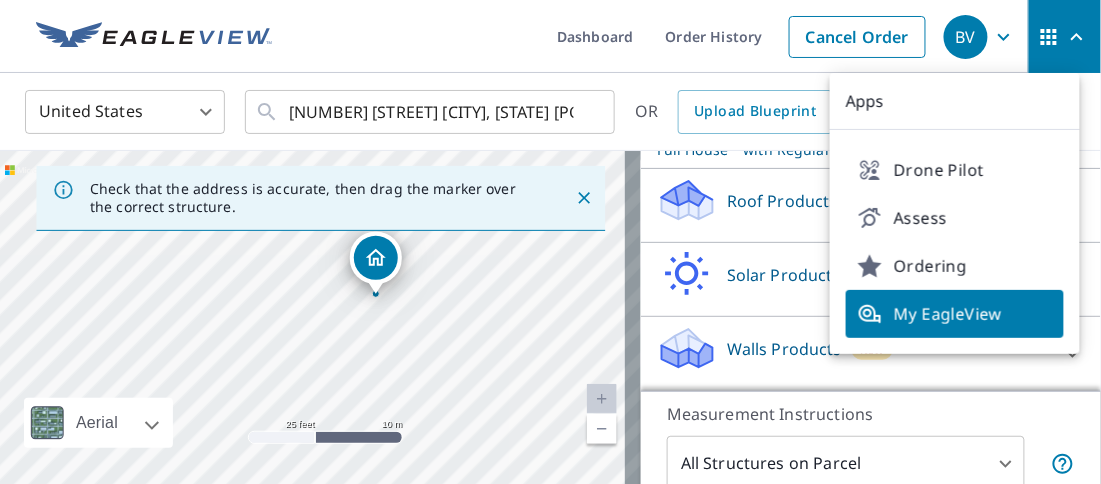 click on "Dashboard Order History Cancel Order" at bounding box center (610, 36) 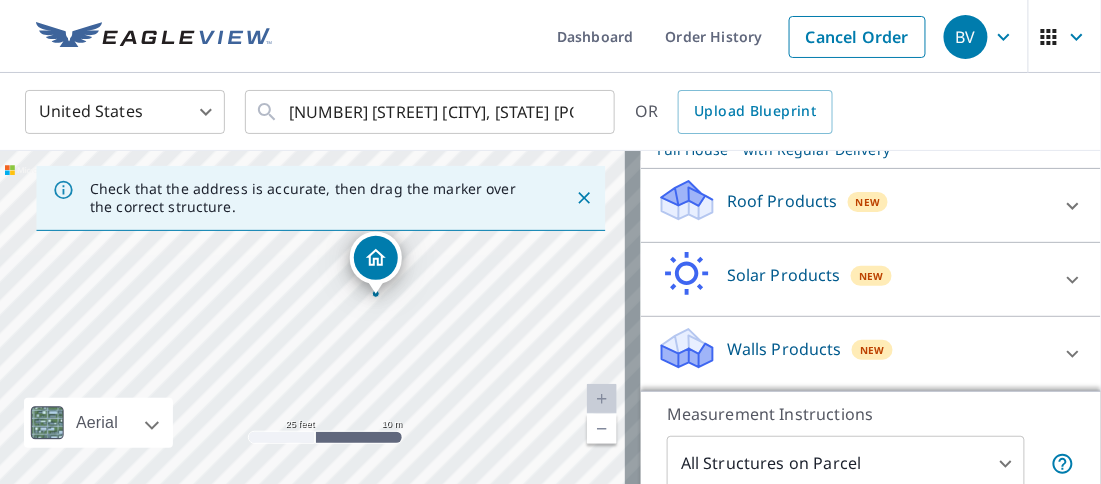 click 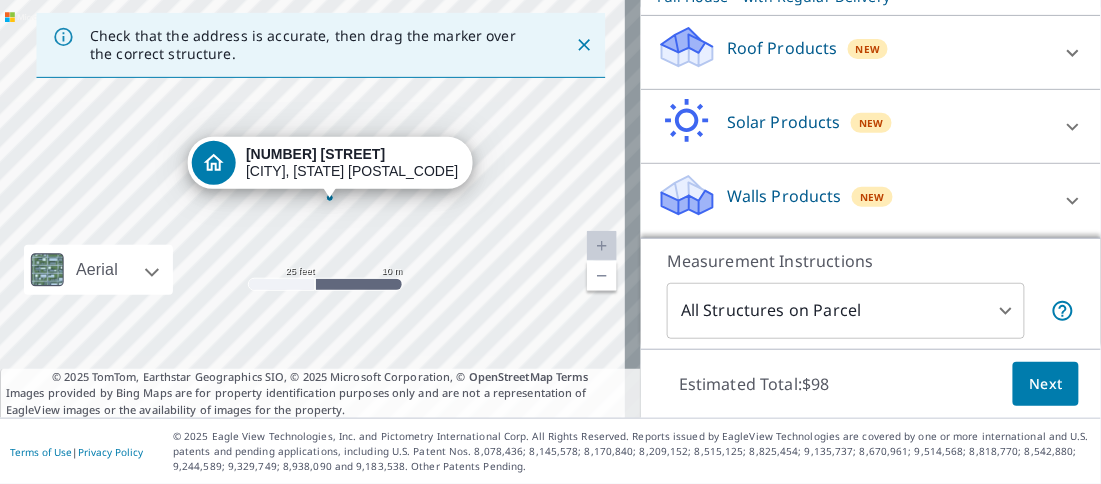 scroll, scrollTop: 227, scrollLeft: 0, axis: vertical 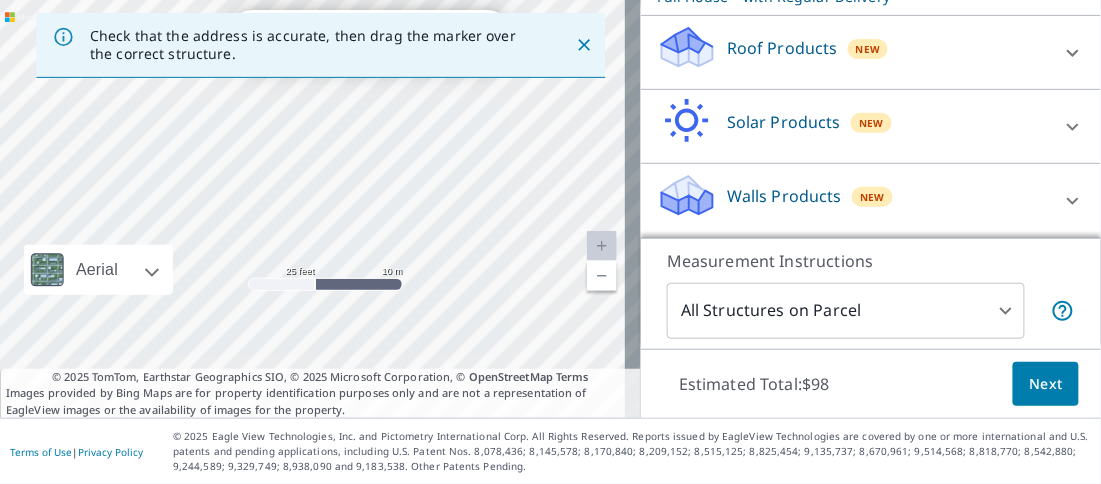 drag, startPoint x: 420, startPoint y: 145, endPoint x: 494, endPoint y: -99, distance: 254.9745 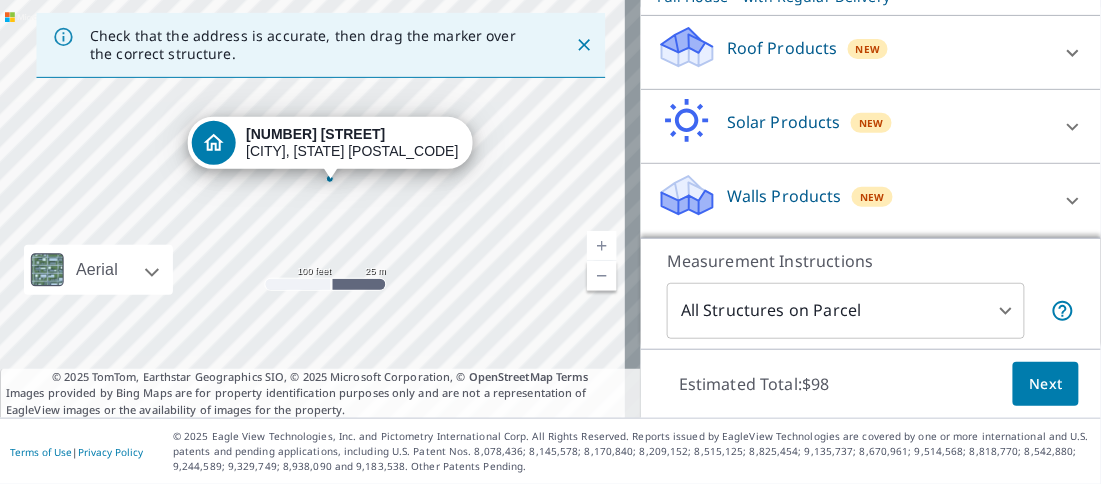 click on "[NUMBER] [STREET] [CITY], [STATE] [POSTAL_CODE]" at bounding box center [320, 208] 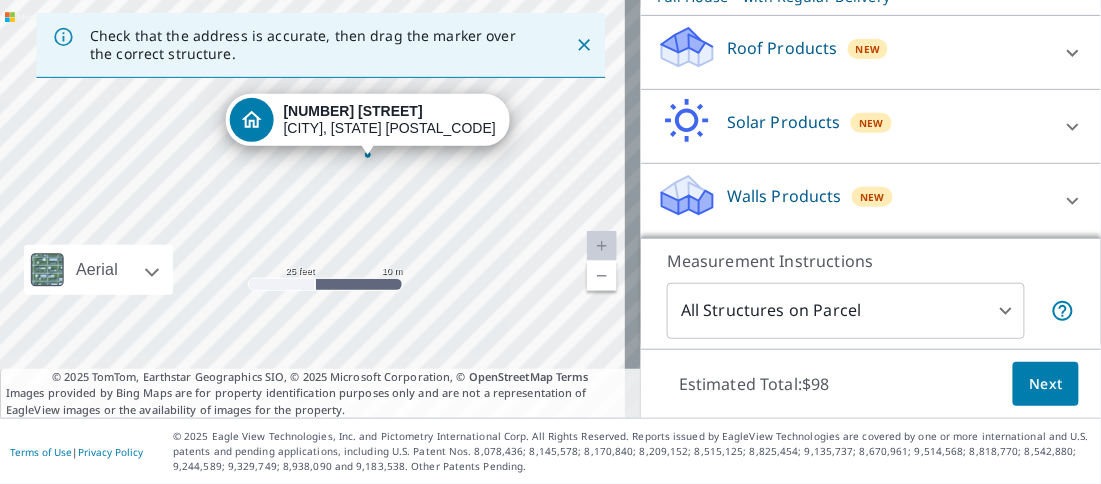 drag, startPoint x: 412, startPoint y: 68, endPoint x: 415, endPoint y: 156, distance: 88.051125 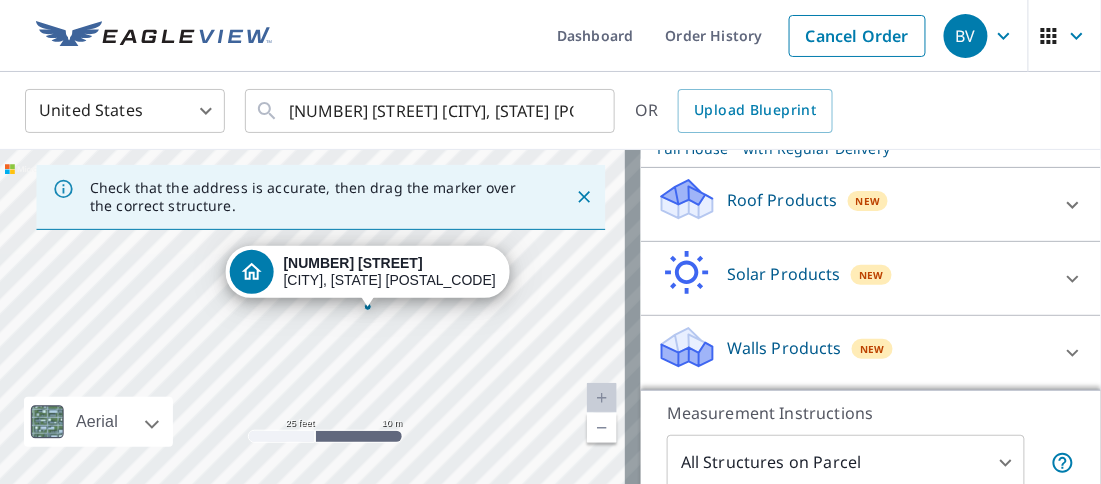 scroll, scrollTop: 0, scrollLeft: 0, axis: both 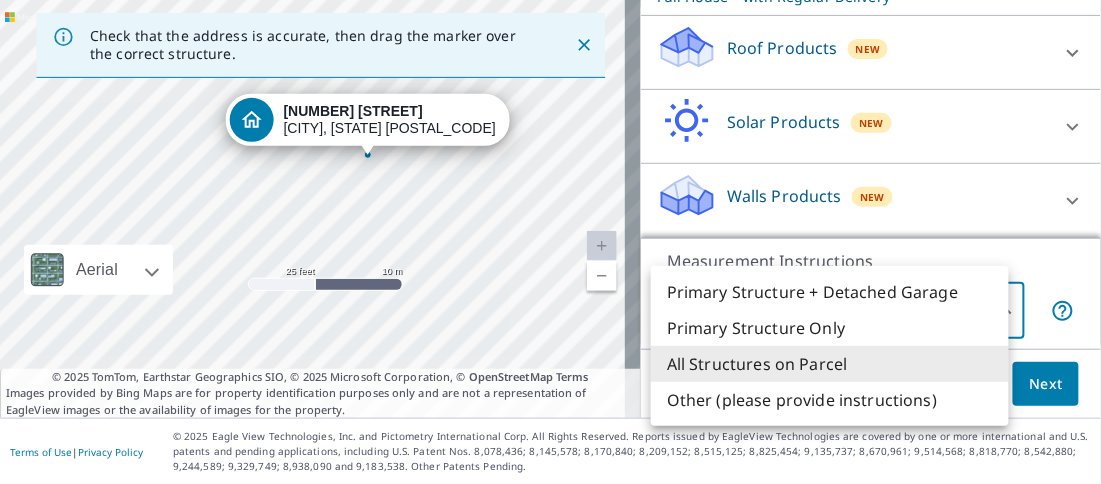 click on "BV BV
Dashboard Order History Cancel Order BV United States US ​ [NUMBER] [STREET] [CITY], [STATE] [POSTAL_CODE] ​ OR Upload Blueprint Check that the address is accurate, then drag the marker over the correct structure. [NUMBER] [STREET] [CITY], [STATE] [POSTAL_CODE] Aerial Road A standard road map Aerial A detailed look from above Labels Labels 25 feet 10 m © 2025 TomTom, © Vexcel Imaging, © 2025 Microsoft Corporation,  © OpenStreetMap Terms © 2025 TomTom, Earthstar Geographics SIO, © 2025 Microsoft Corporation, ©   OpenStreetMap   Terms Images provided by Bing Maps are for property identification purposes only and are not a representation of EagleView images or the availability of images for the property. PROPERTY TYPE Residential Commercial Multi-Family This is a complex BUILDING ID [NUMBER] [STREET], [CITY], [STATE], [POSTAL_CODE] Full House Products New Full House™ with Regular Delivery Full House™ $98 Delivery Regular $0 8 ​ Roof Products New Premium $27.5 - $81.25 QuickSquares™ $18 Gutter $13.75 Bid Perfect™ $18 Solar Products 3" at bounding box center [550, 242] 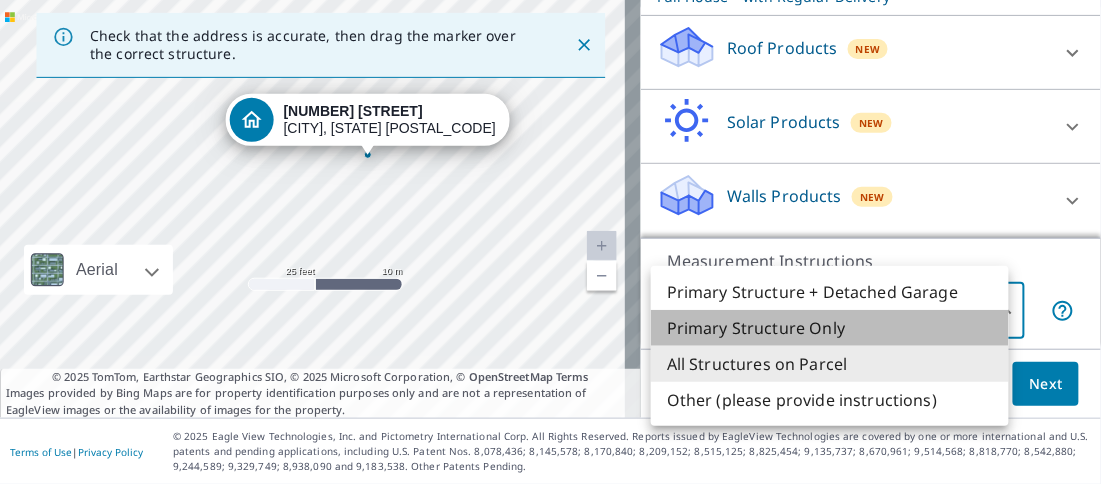 click on "Primary Structure Only" at bounding box center (830, 328) 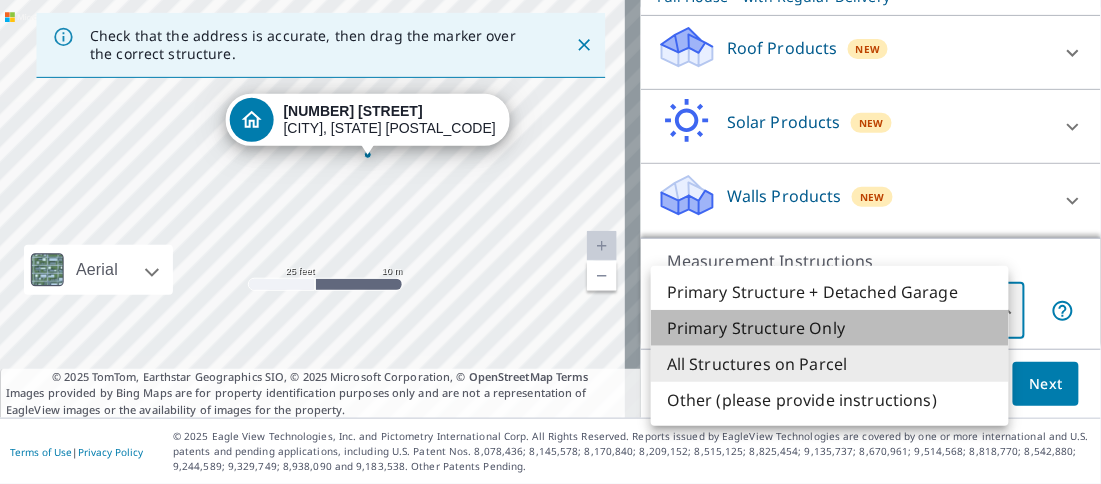 type on "2" 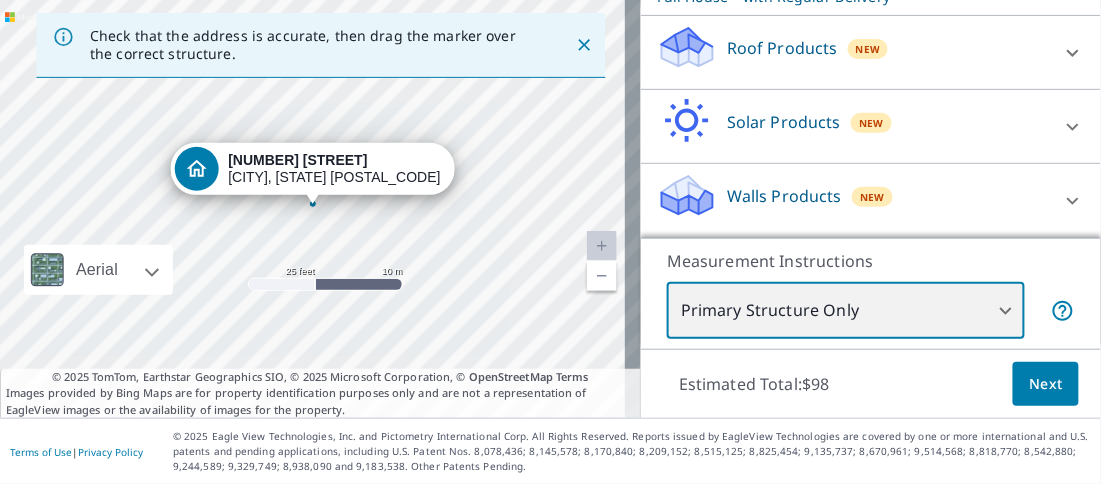 scroll, scrollTop: 227, scrollLeft: 0, axis: vertical 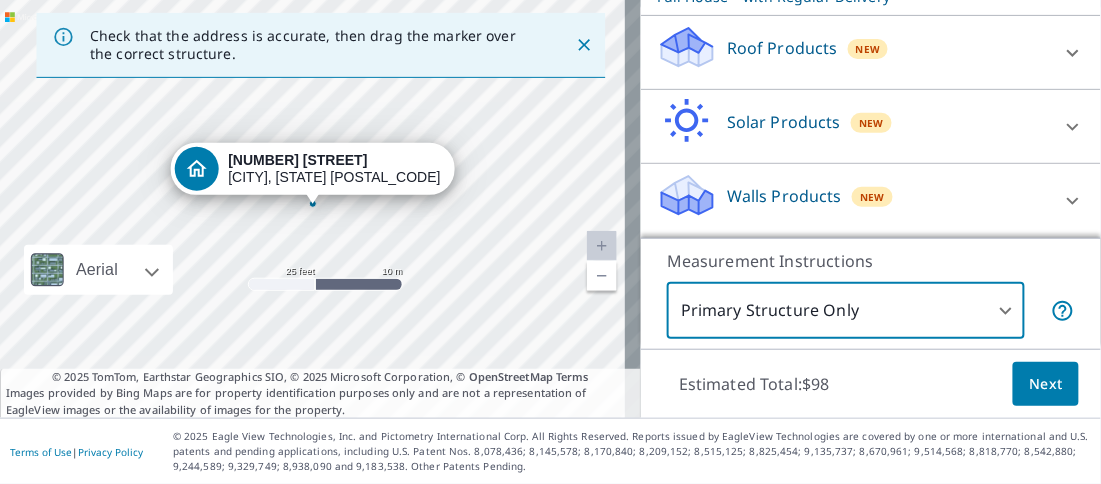click on "Walls Products New" at bounding box center [853, 200] 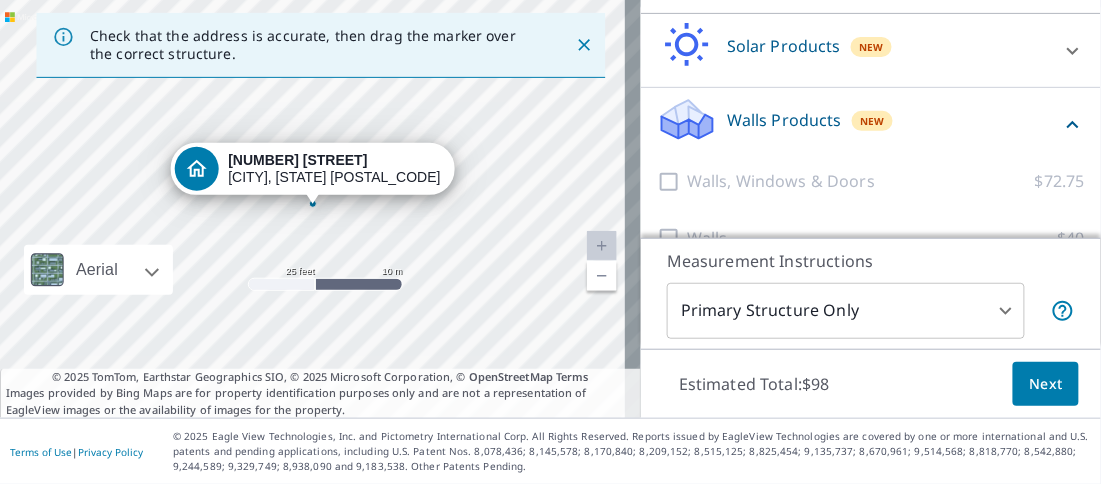 scroll, scrollTop: 425, scrollLeft: 0, axis: vertical 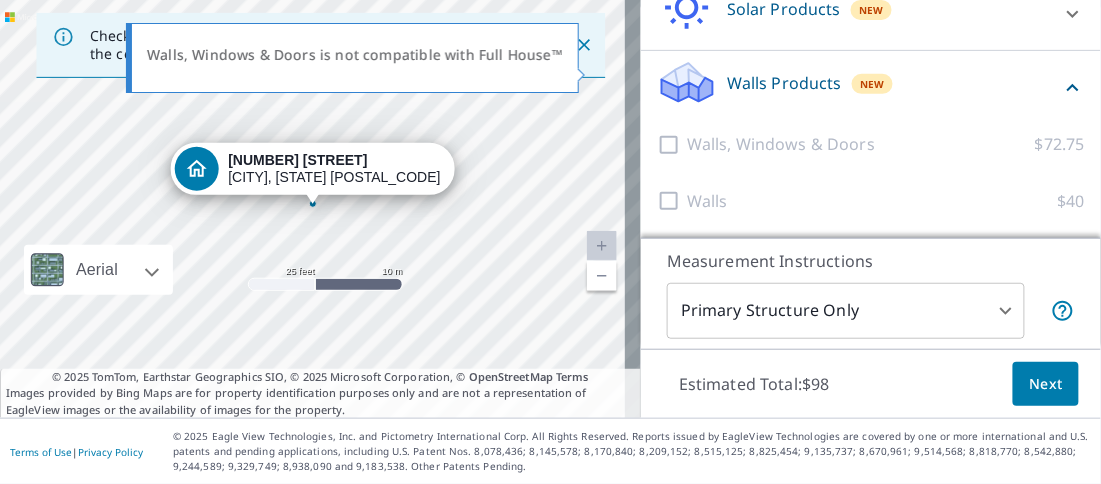 click at bounding box center [672, 144] 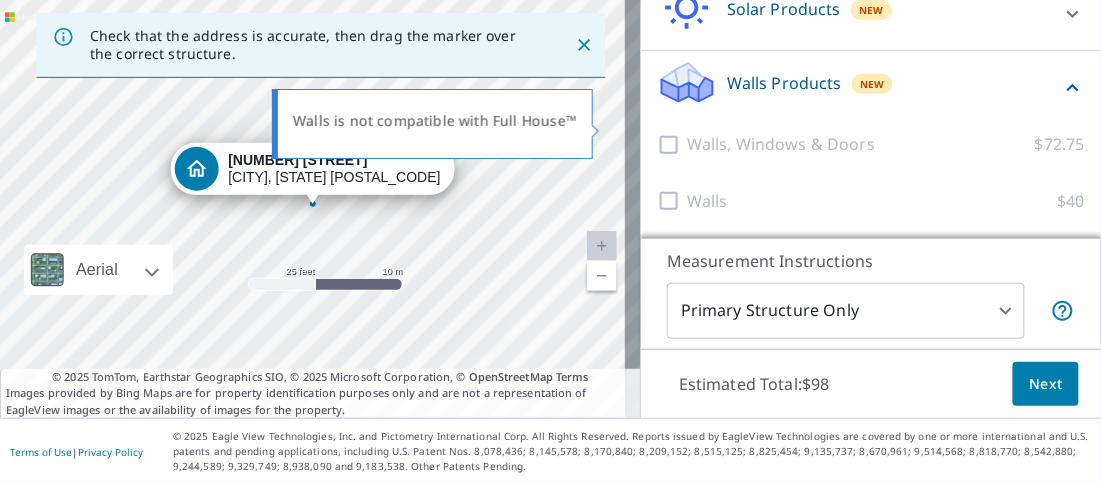 click at bounding box center (672, 201) 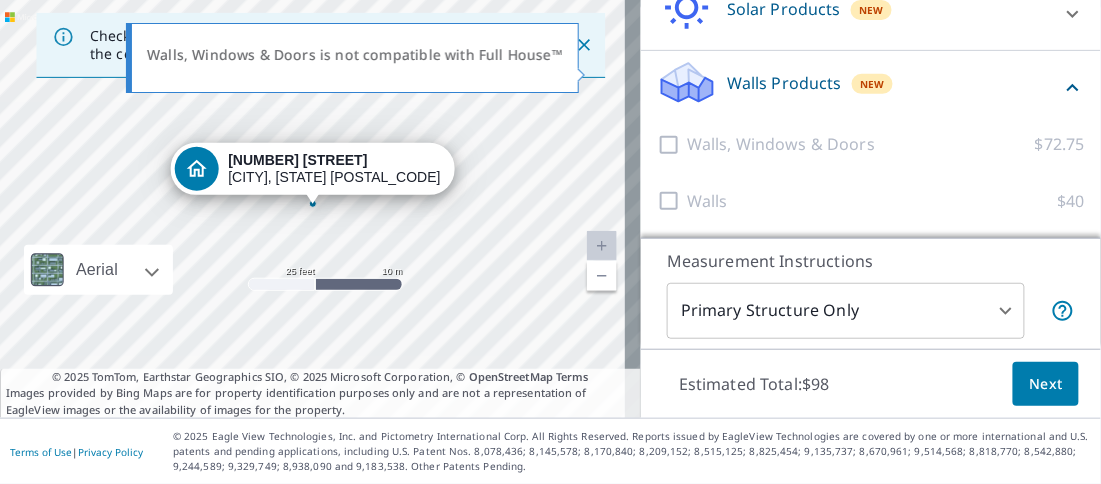 click at bounding box center [672, 144] 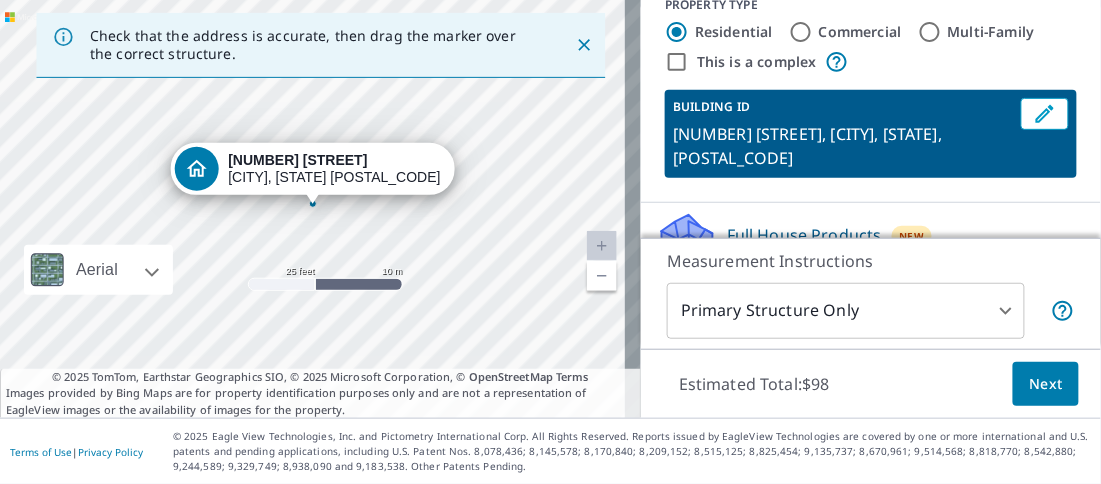 scroll, scrollTop: 0, scrollLeft: 0, axis: both 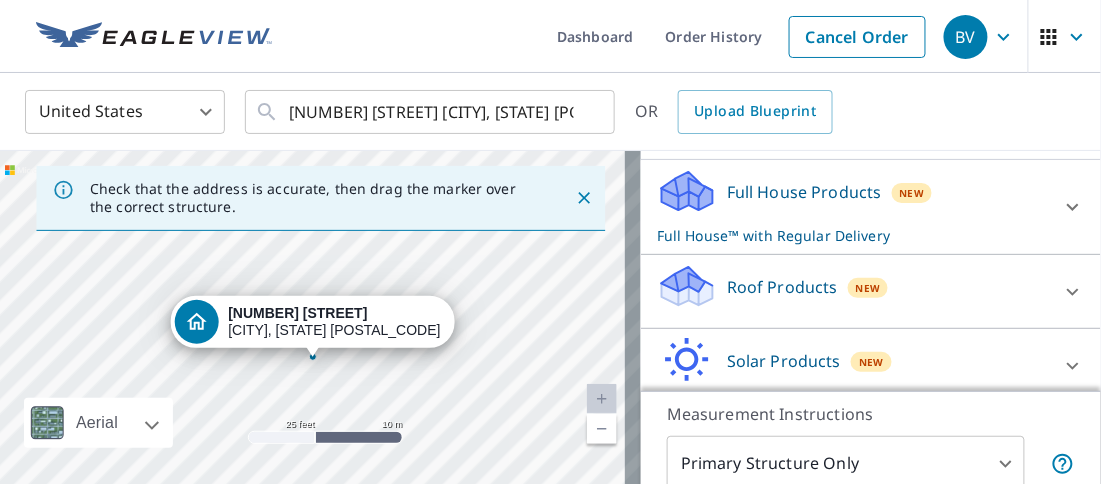 click on "Full House Products New Full House™ with Regular Delivery" at bounding box center [853, 207] 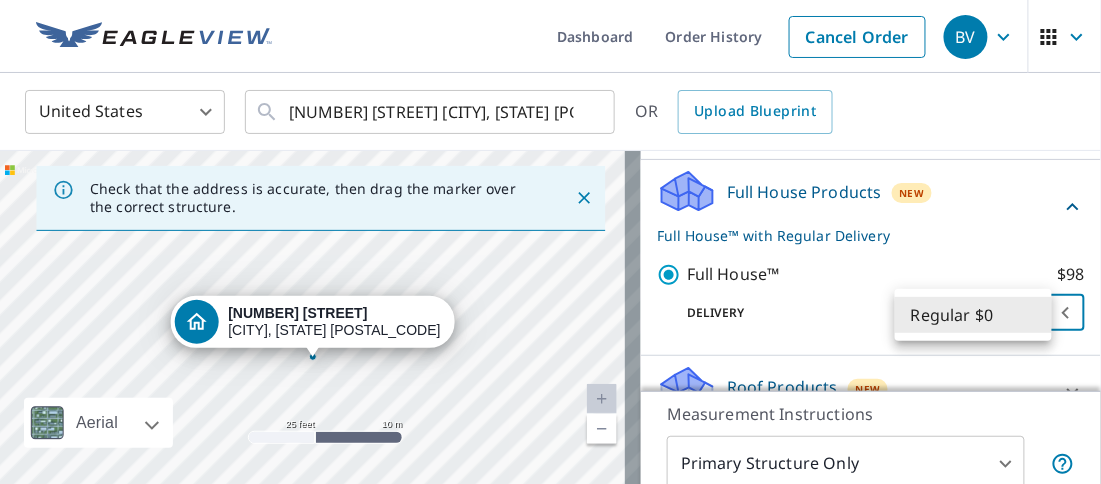 click on "BV BV
Dashboard Order History Cancel Order BV United States US ​ [NUMBER] [STREET] [CITY], [STATE] [POSTAL_CODE] ​ OR Upload Blueprint Check that the address is accurate, then drag the marker over the correct structure. [NUMBER] [STREET] [CITY], [STATE] [POSTAL_CODE] Aerial Road A standard road map Aerial A detailed look from above Labels Labels 25 feet 10 m © 2025 TomTom, © Vexcel Imaging, © 2025 Microsoft Corporation,  © OpenStreetMap Terms © 2025 TomTom, Earthstar Geographics SIO, © 2025 Microsoft Corporation, ©   OpenStreetMap   Terms Images provided by Bing Maps are for property identification purposes only and are not a representation of EagleView images or the availability of images for the property. PROPERTY TYPE Residential Commercial Multi-Family This is a complex BUILDING ID [NUMBER] [STREET], [CITY], [STATE], [POSTAL_CODE] Full House Products New Full House™ with Regular Delivery Full House™ $98 Delivery Regular $0 8 ​ Roof Products New Premium $27.5 - $81.25 QuickSquares™ $18 Gutter $13.75 Bid Perfect™ $18 Solar Products 2" at bounding box center [550, 242] 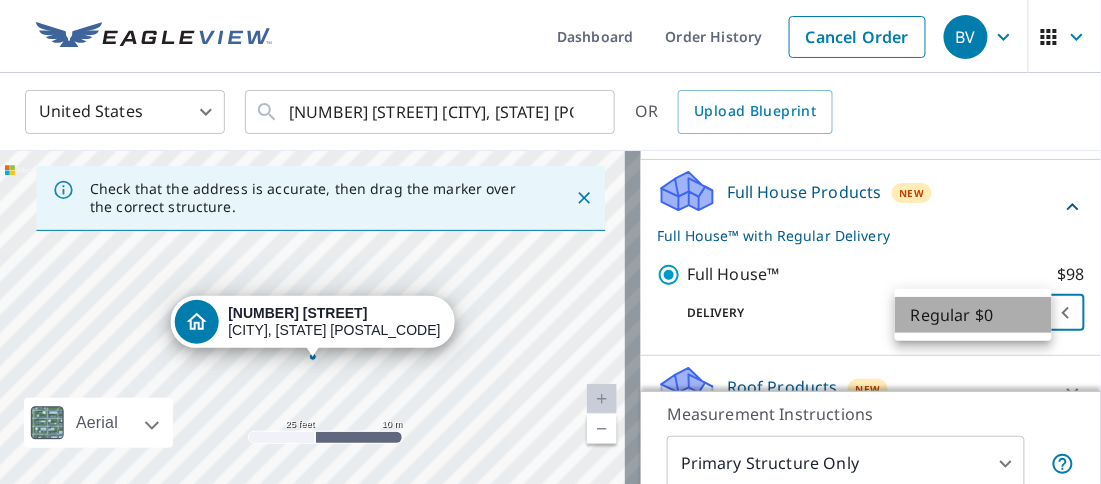 click on "Regular $0" at bounding box center [973, 315] 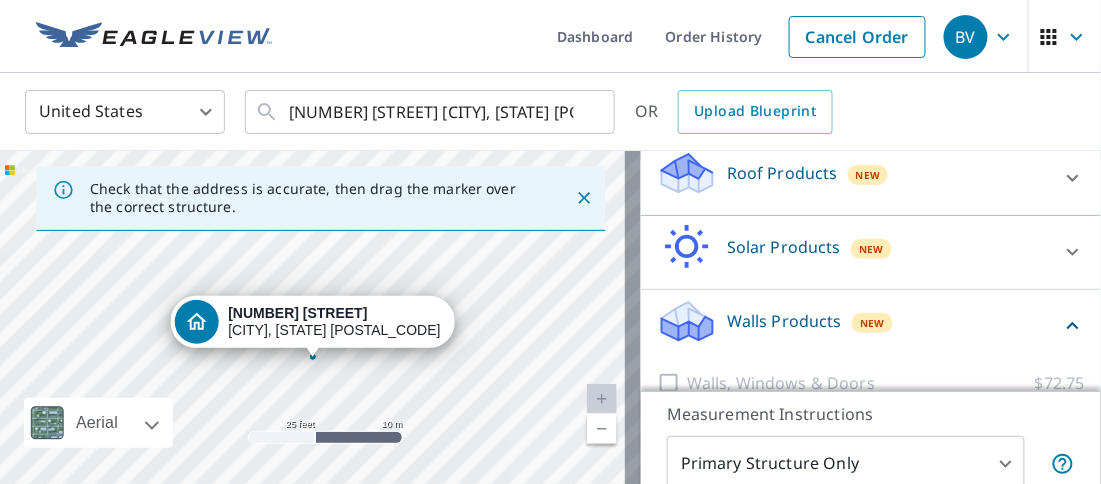 scroll, scrollTop: 526, scrollLeft: 0, axis: vertical 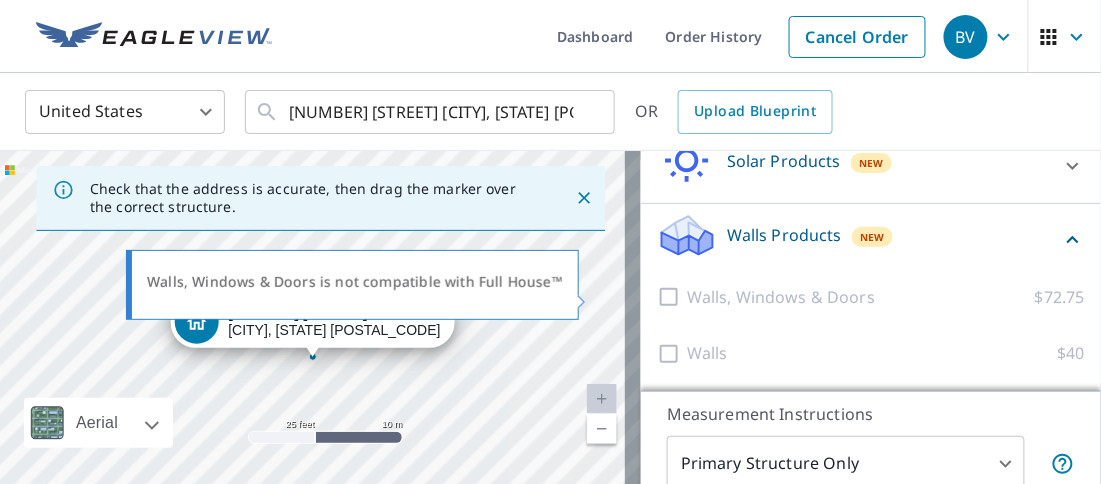 click at bounding box center (672, 297) 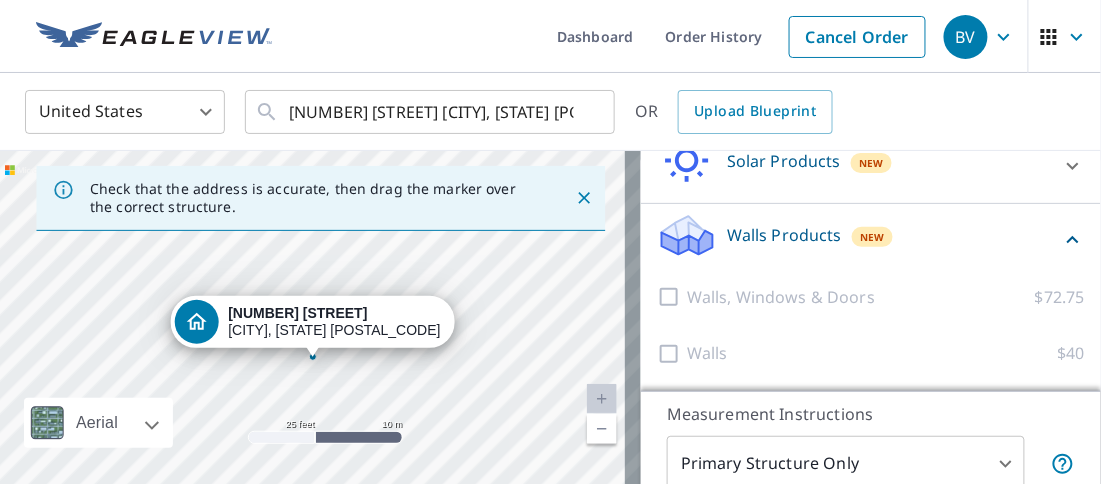 scroll, scrollTop: 526, scrollLeft: 0, axis: vertical 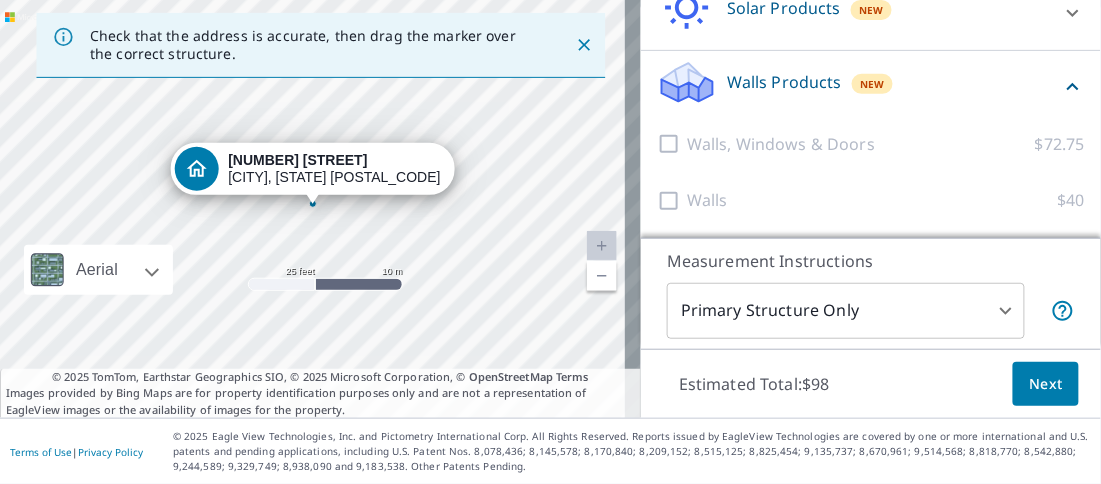 click on "Next" at bounding box center (1046, 384) 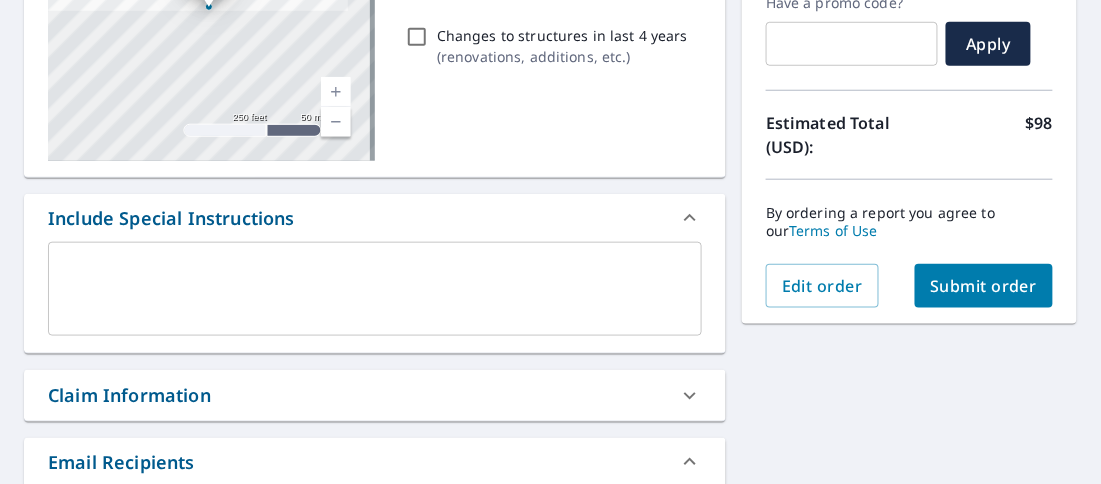 scroll, scrollTop: 352, scrollLeft: 0, axis: vertical 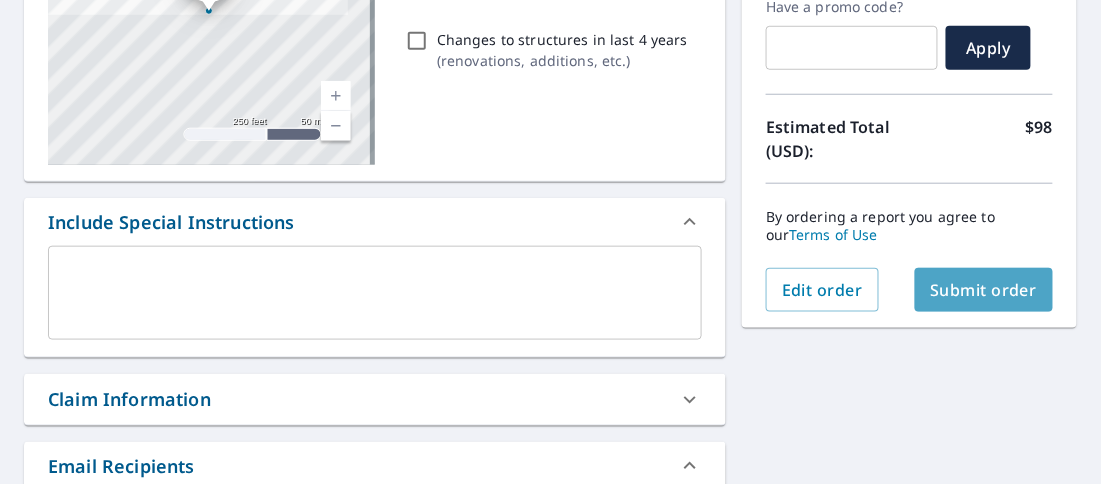 click on "Submit order" at bounding box center [984, 290] 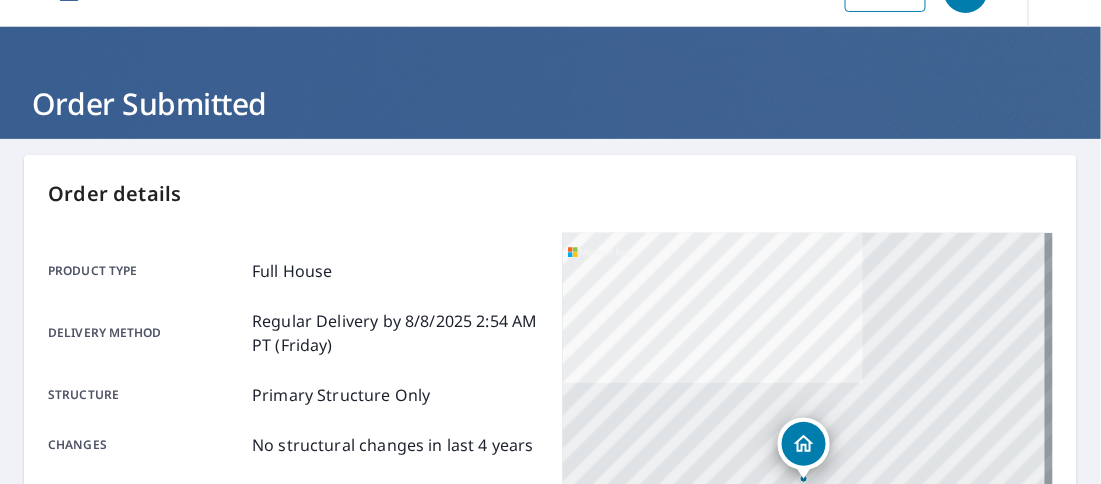 scroll, scrollTop: 0, scrollLeft: 0, axis: both 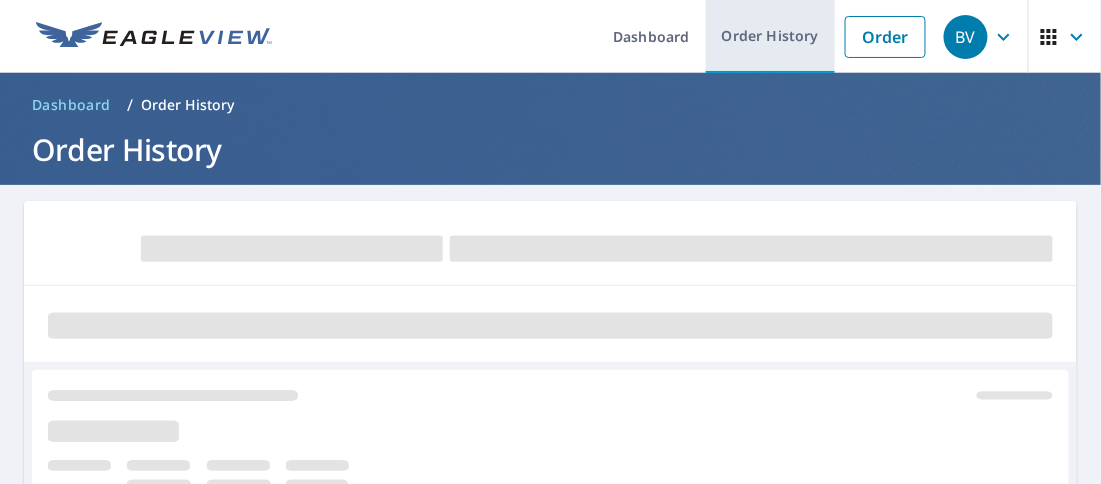 click on "Order History" at bounding box center (770, 36) 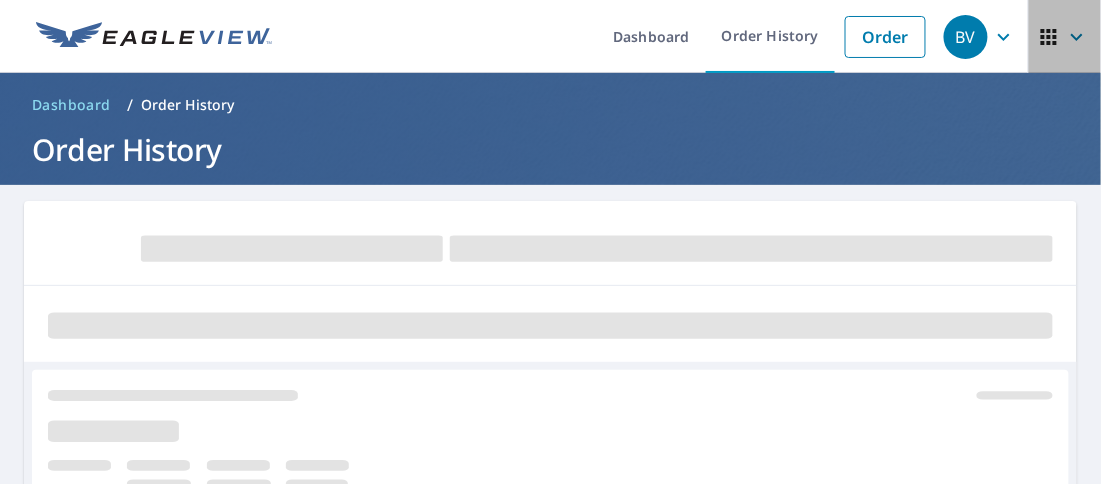 click 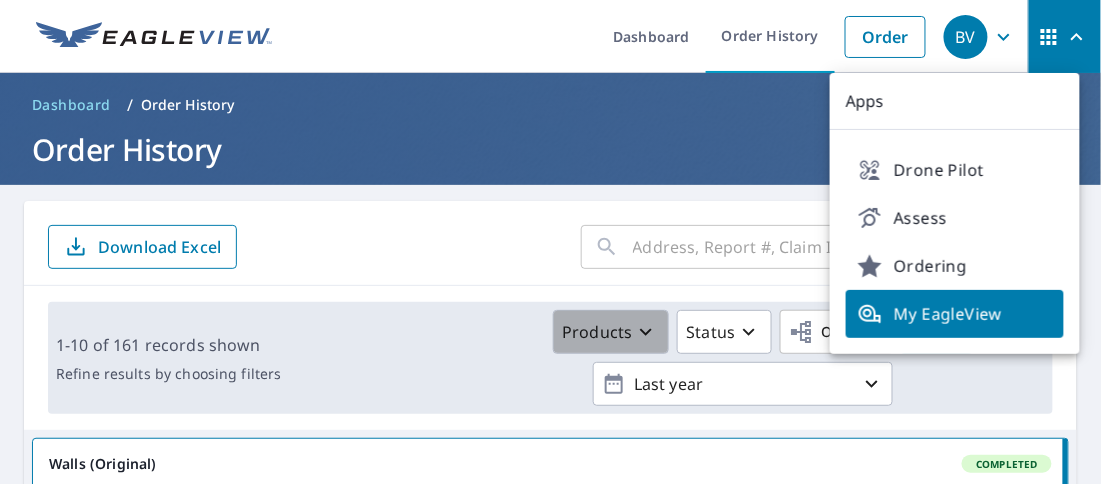 click on "Products" at bounding box center (597, 332) 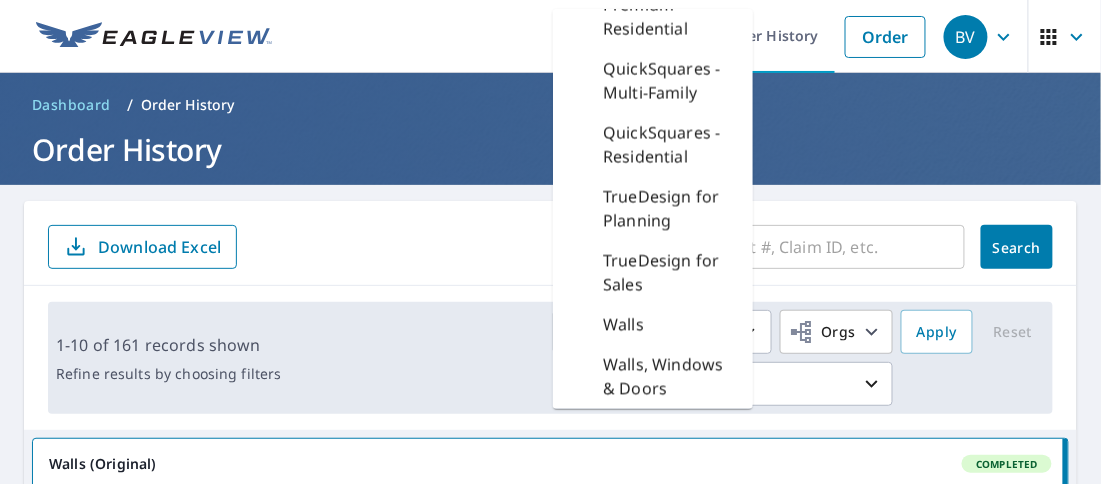 scroll, scrollTop: 799, scrollLeft: 0, axis: vertical 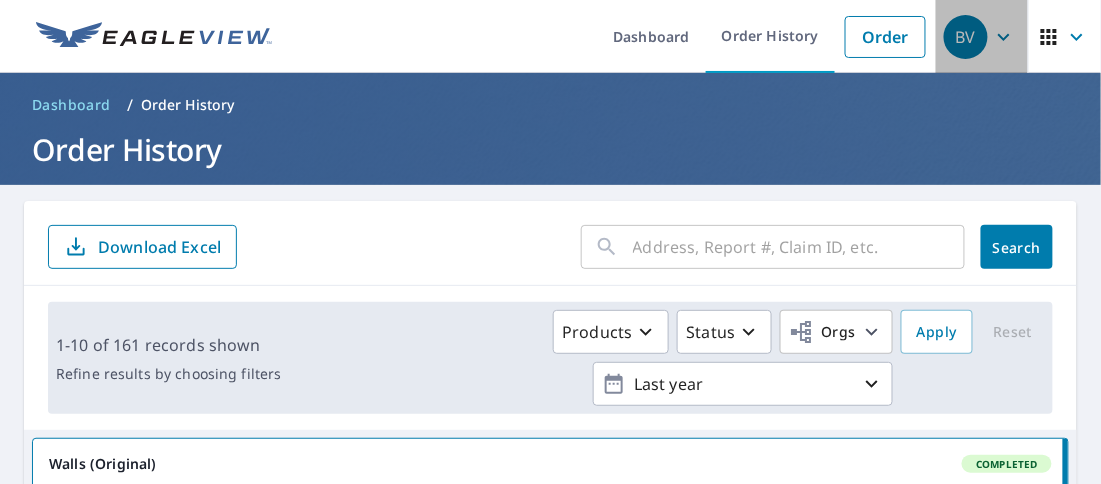 click 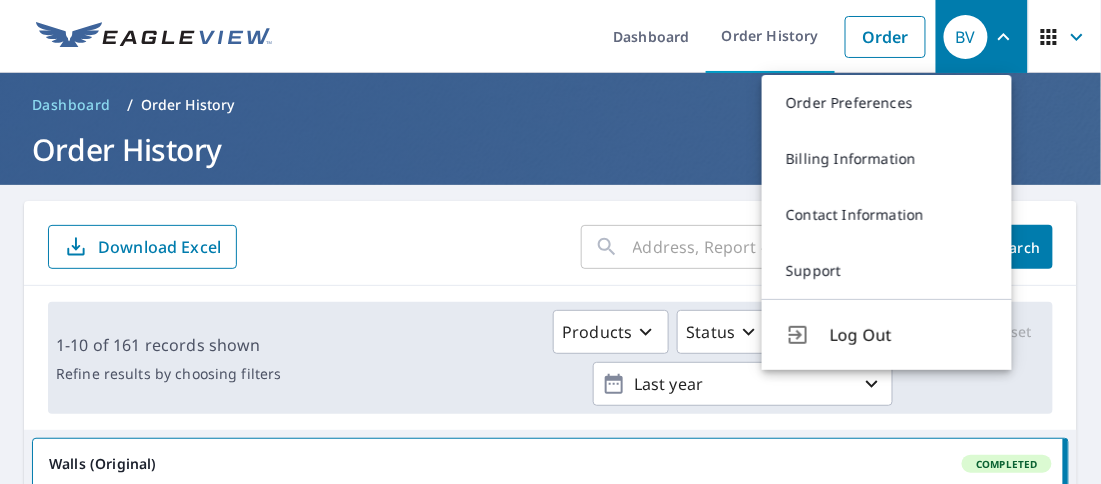 click 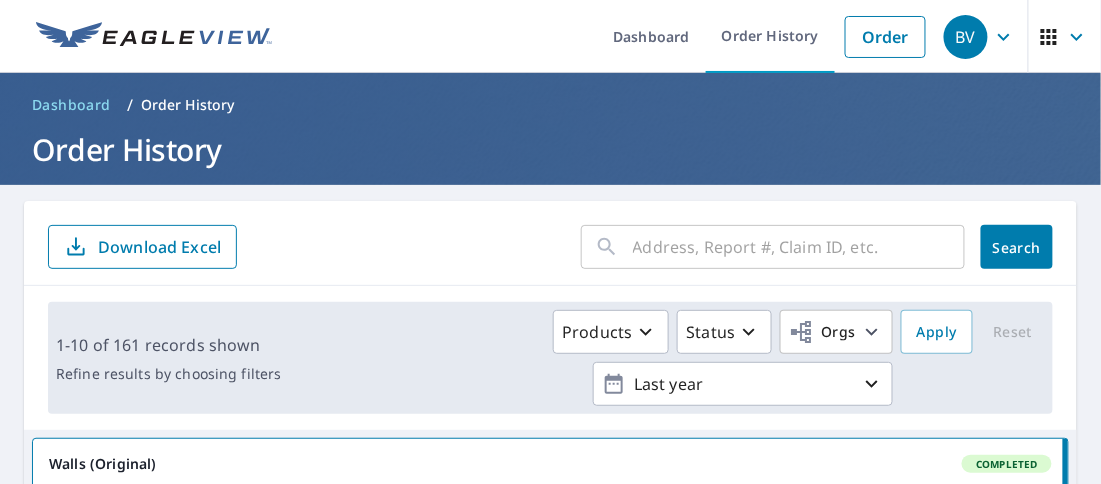 click 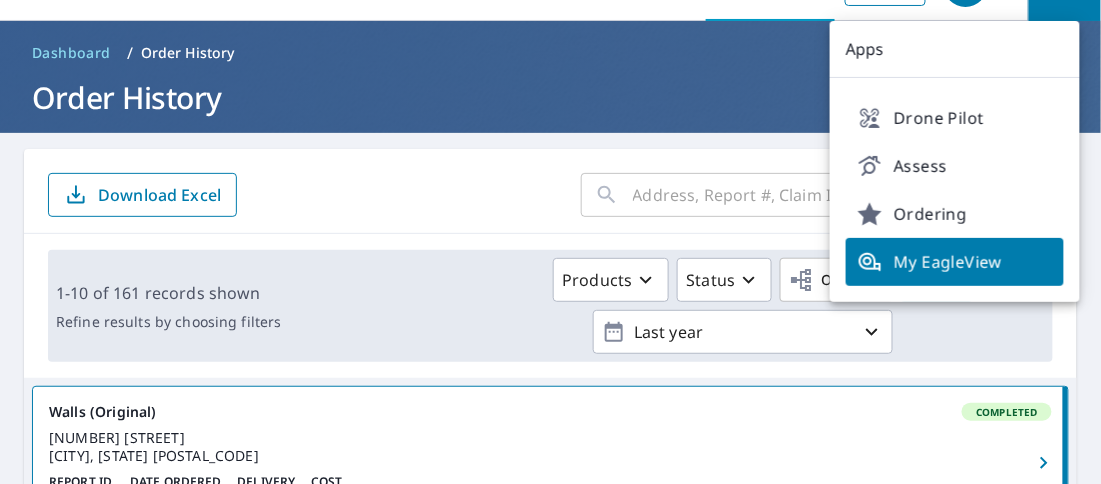 scroll, scrollTop: 0, scrollLeft: 0, axis: both 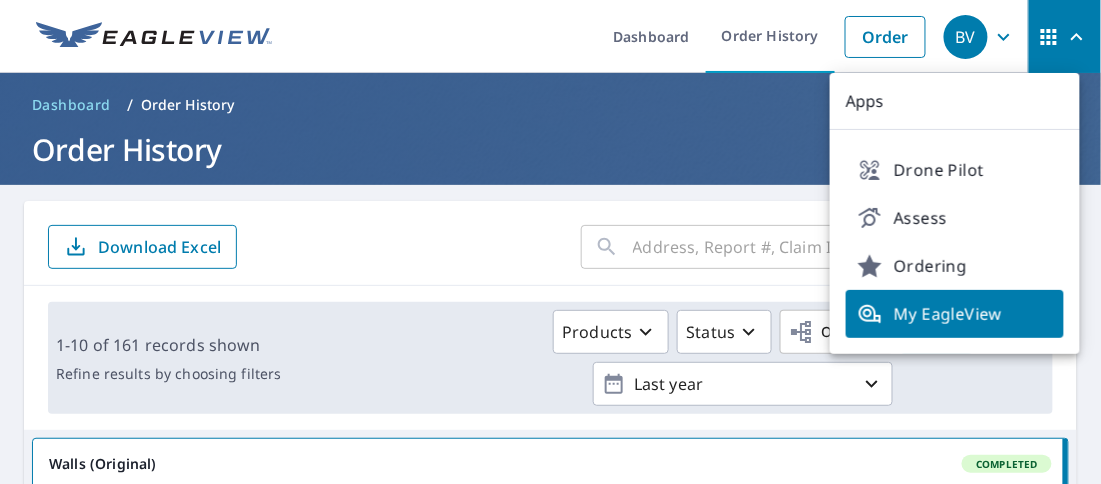 click on "Order History" at bounding box center (550, 149) 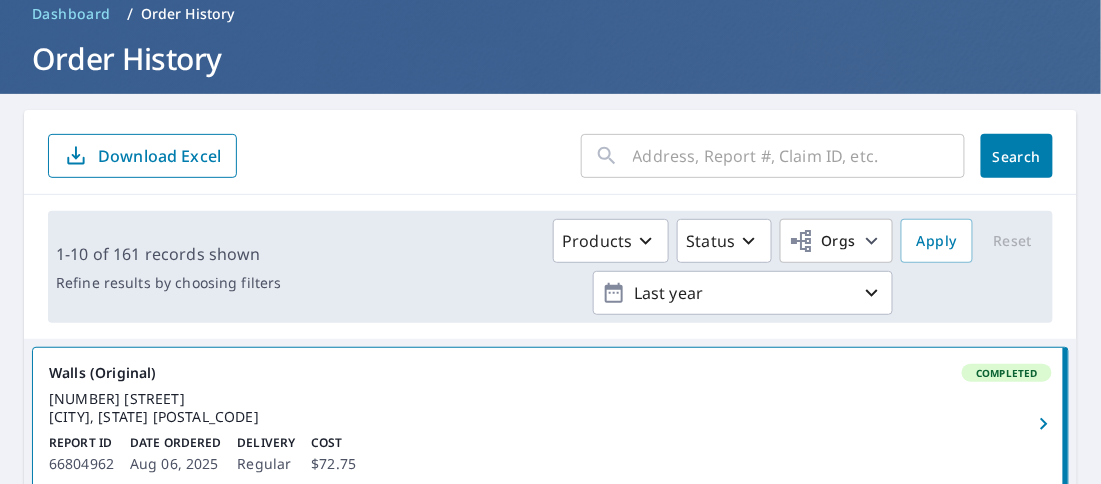 scroll, scrollTop: 111, scrollLeft: 0, axis: vertical 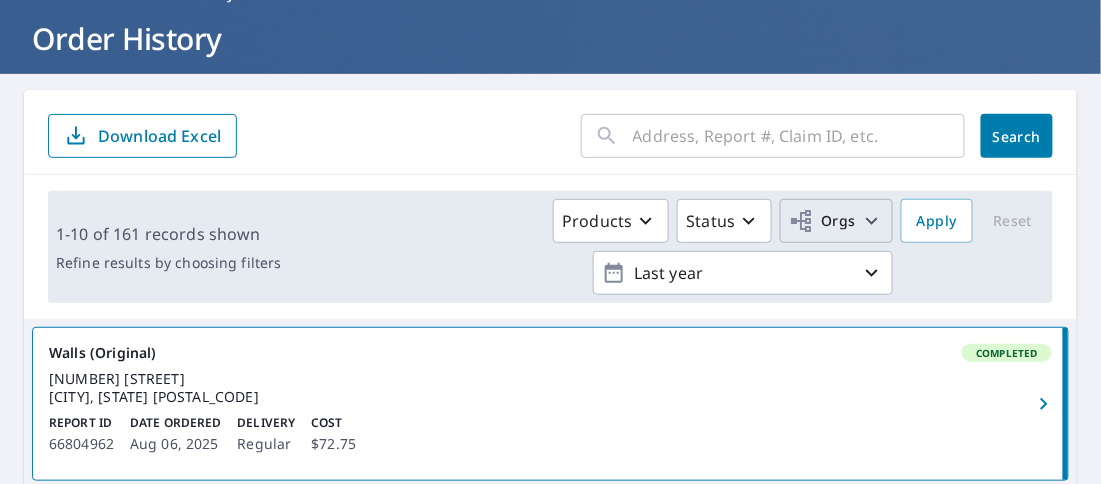 click 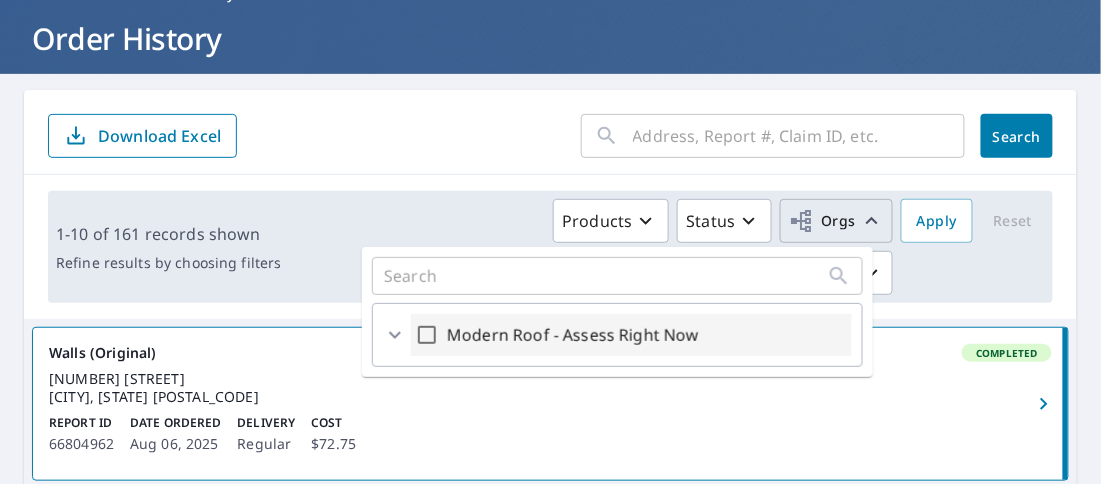click 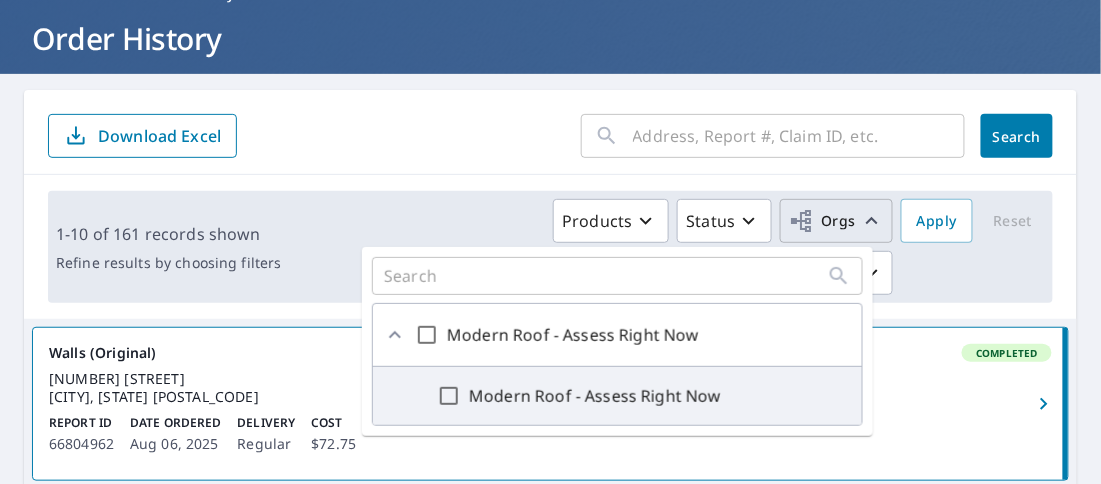 scroll, scrollTop: 0, scrollLeft: 0, axis: both 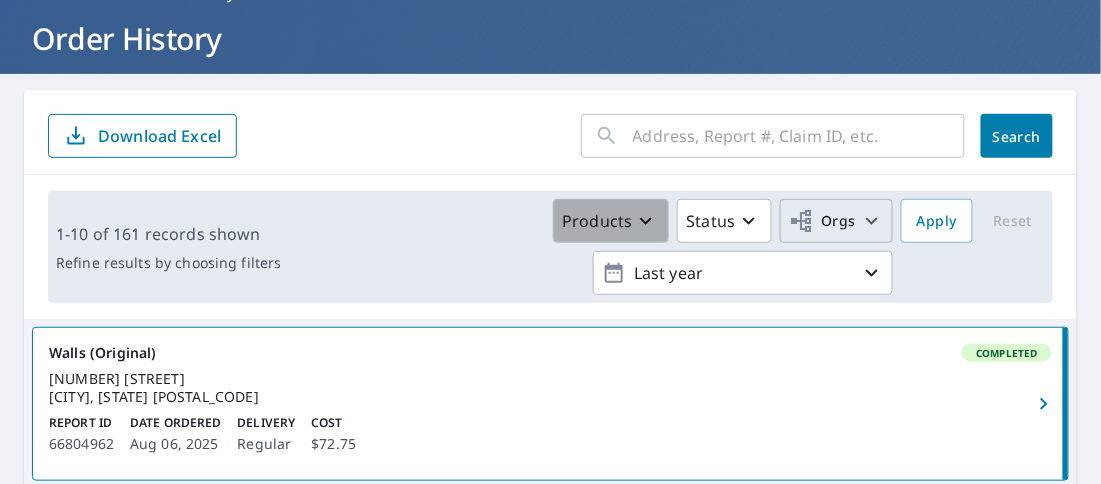click 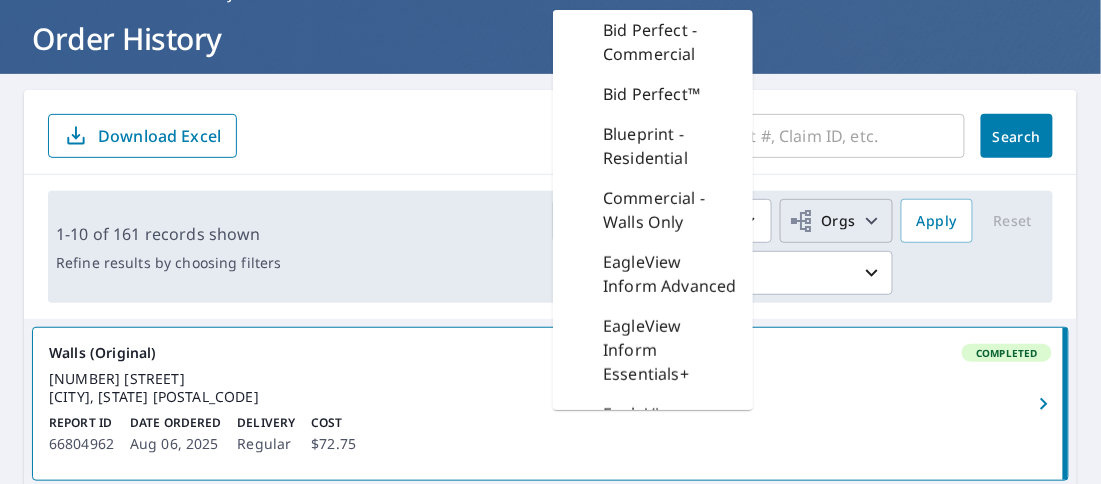 click on "​ Search Download Excel" at bounding box center [550, 136] 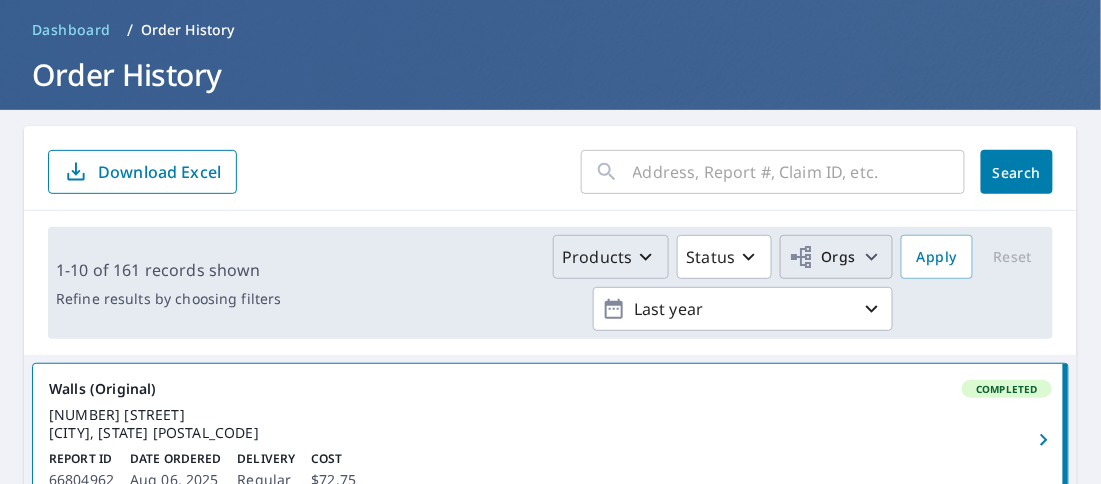 scroll, scrollTop: 0, scrollLeft: 0, axis: both 